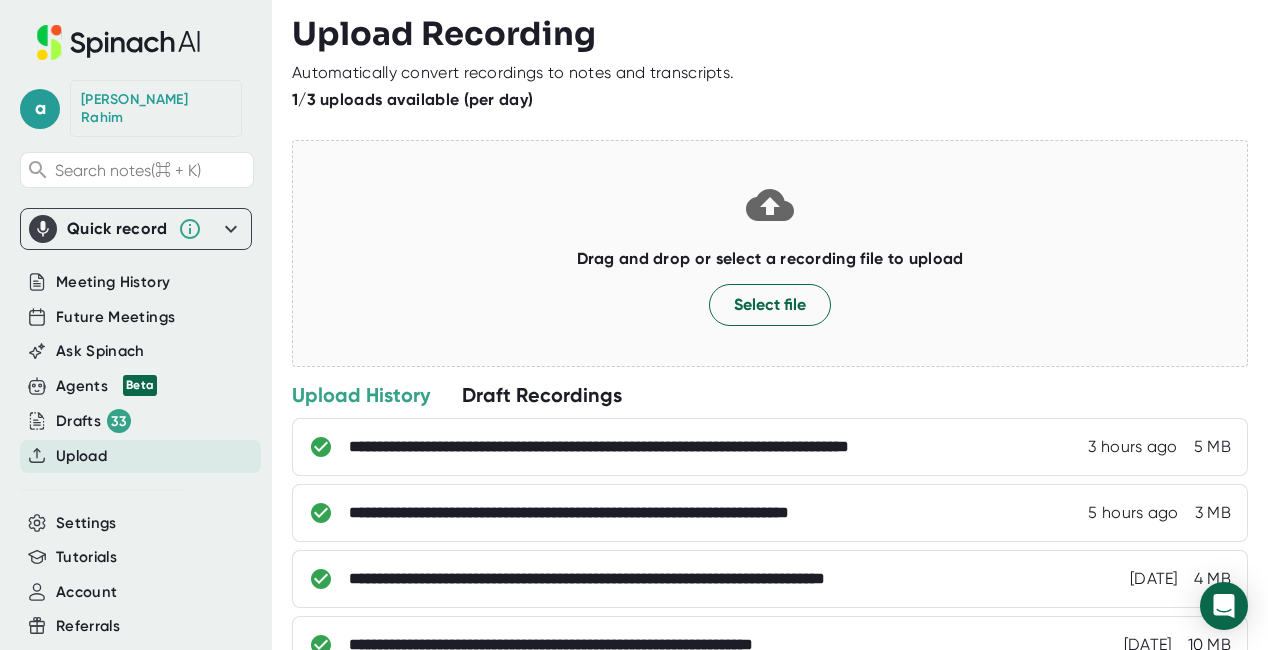 scroll, scrollTop: 0, scrollLeft: 0, axis: both 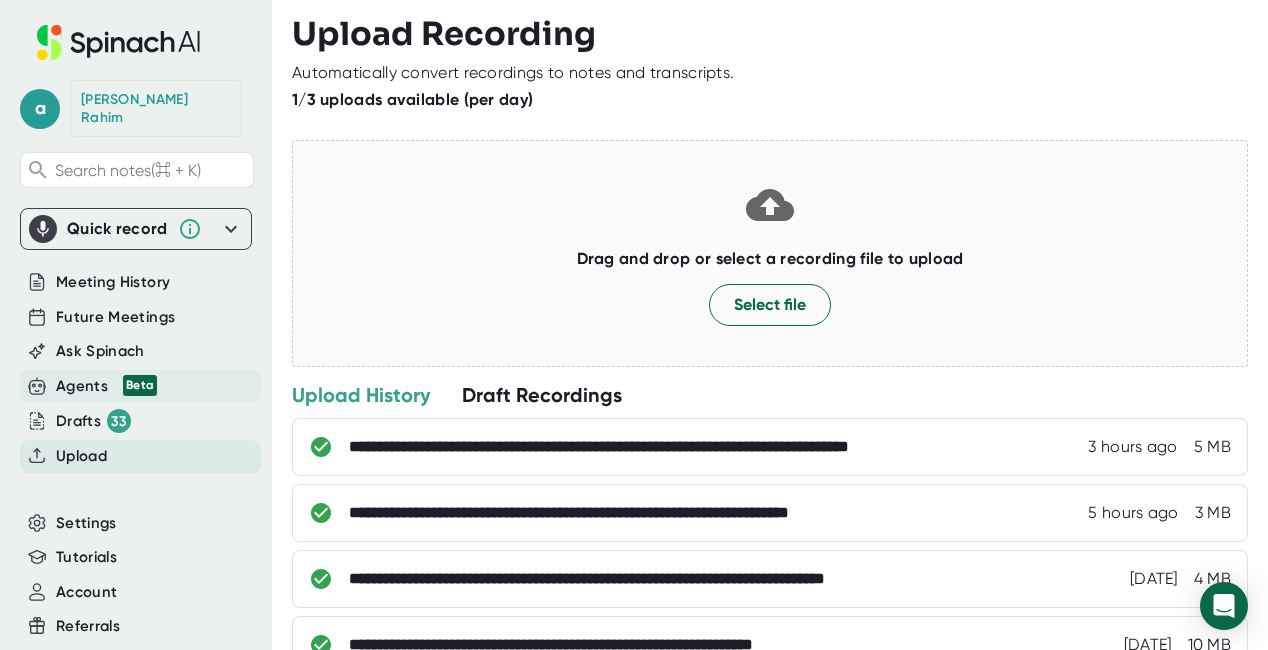 click on "Beta" at bounding box center [140, 385] 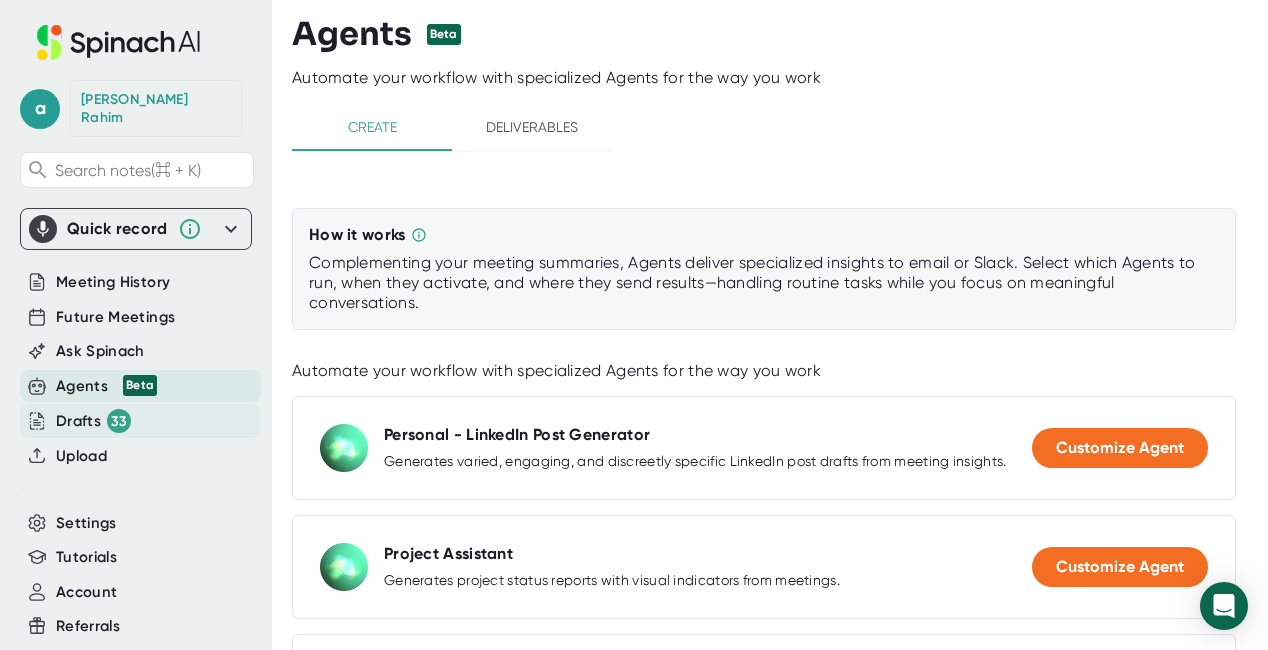 click on "Drafts   33" at bounding box center [93, 421] 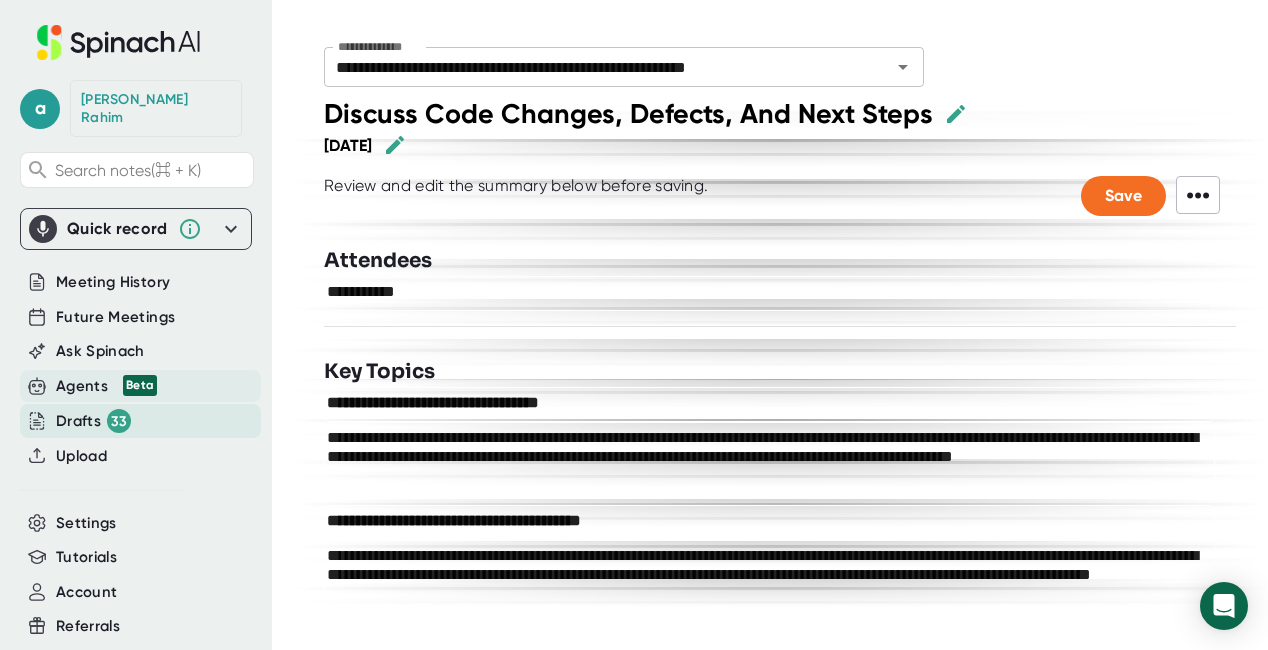 click on "Beta" at bounding box center (135, 385) 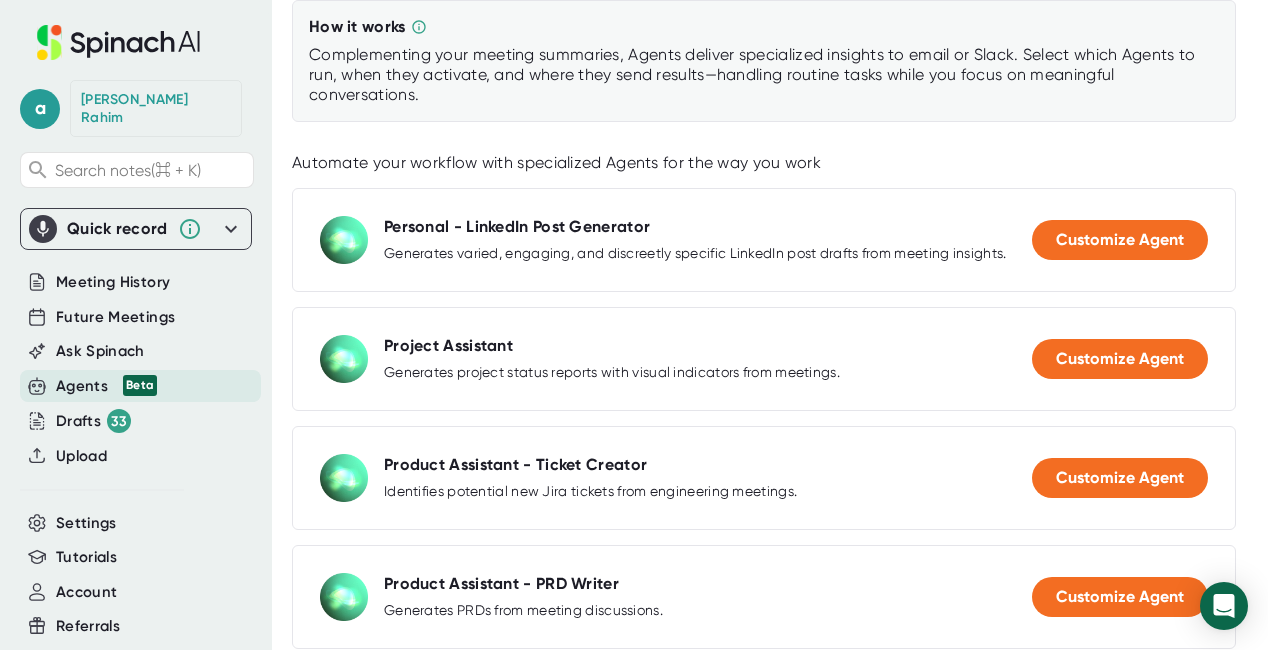 scroll, scrollTop: 332, scrollLeft: 0, axis: vertical 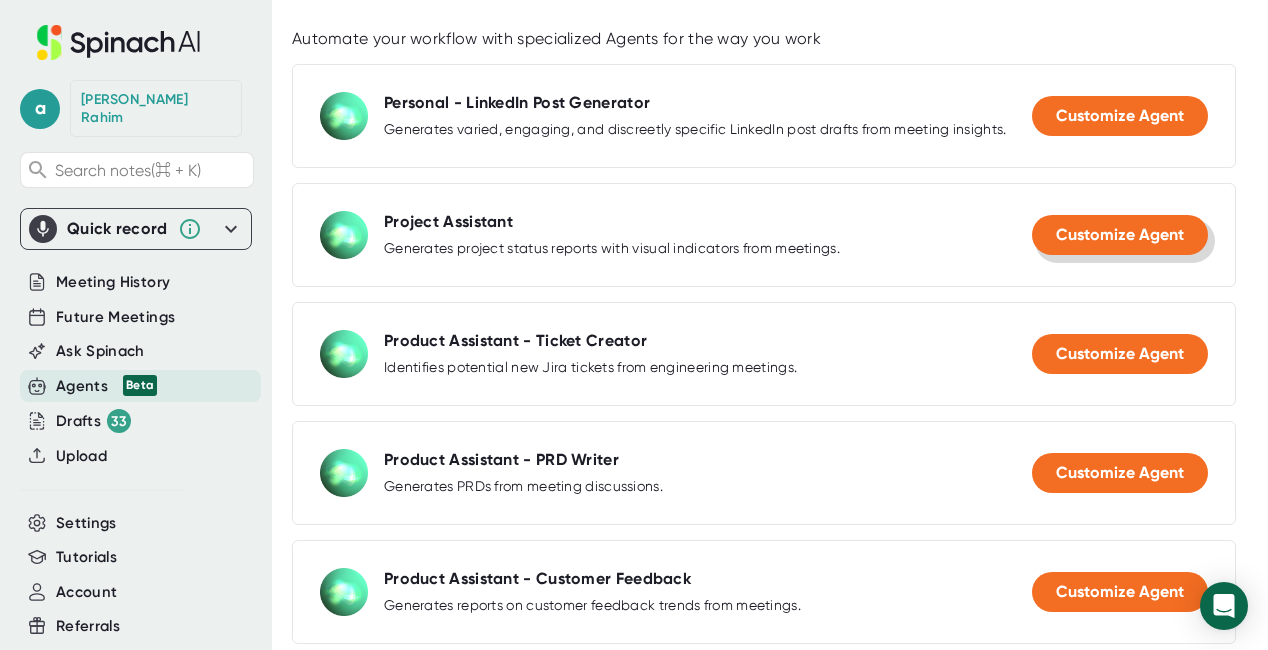 click on "Customize Agent" at bounding box center [1120, 234] 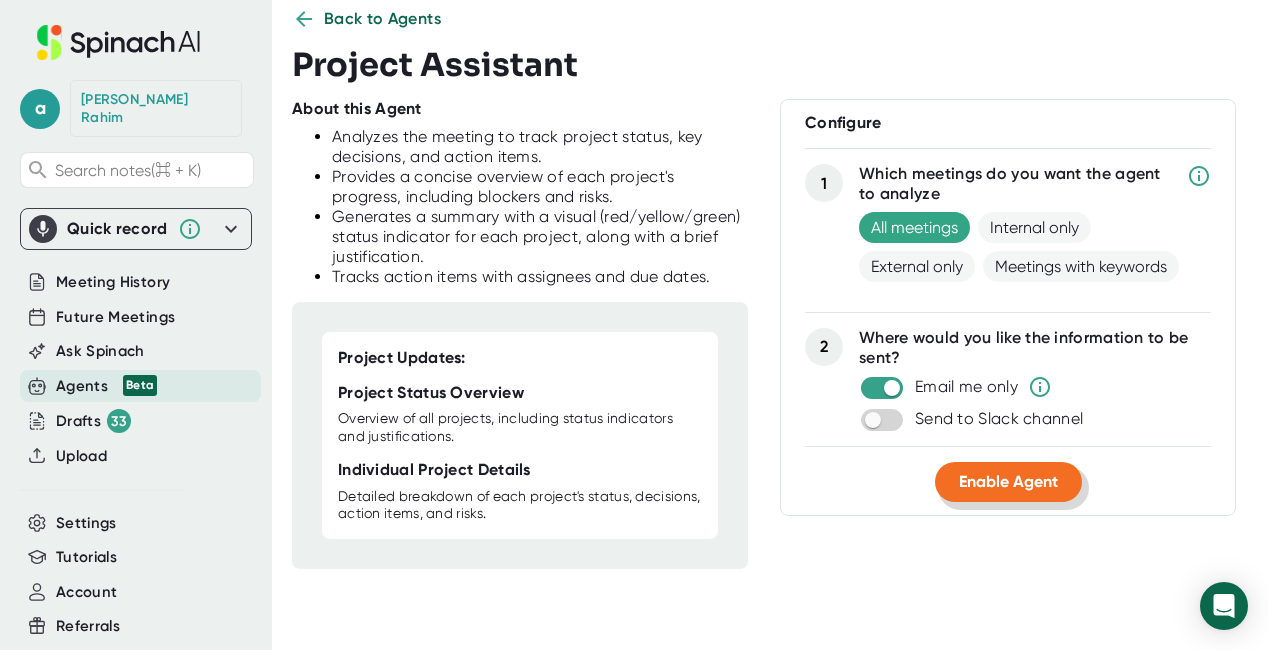 click on "Enable Agent" at bounding box center [1008, 481] 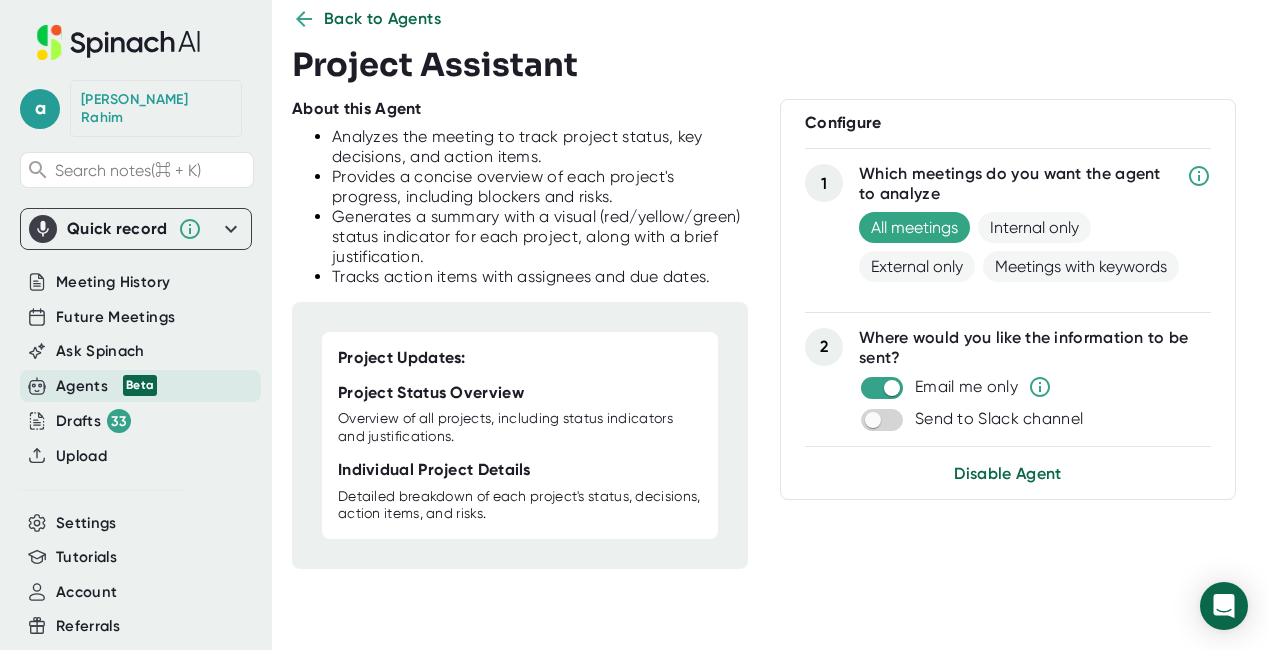 click on "Beta" at bounding box center [140, 385] 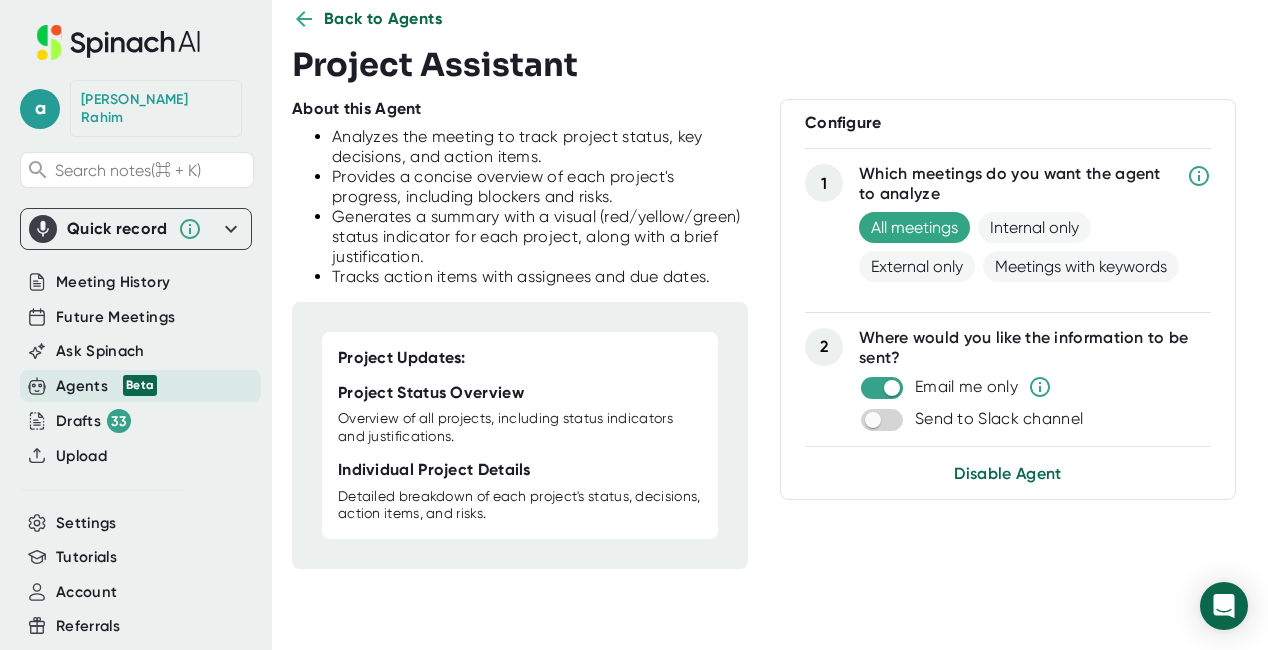 click on "Back to Agents" at bounding box center [383, 19] 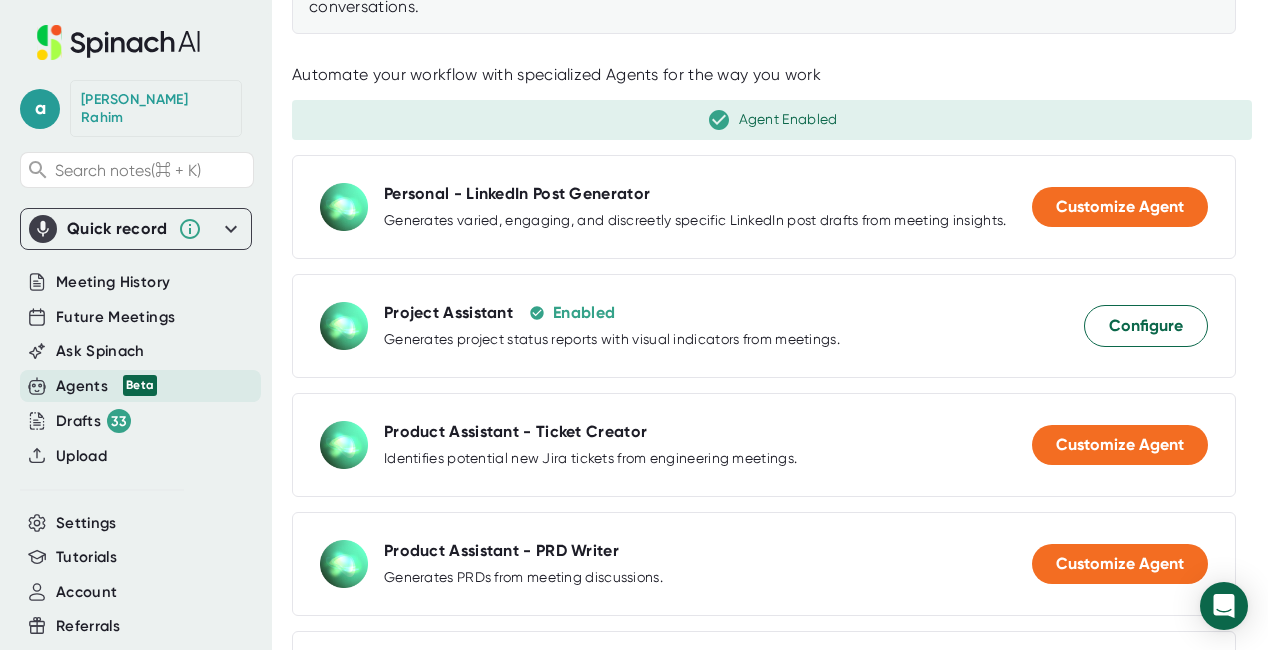 scroll, scrollTop: 391, scrollLeft: 0, axis: vertical 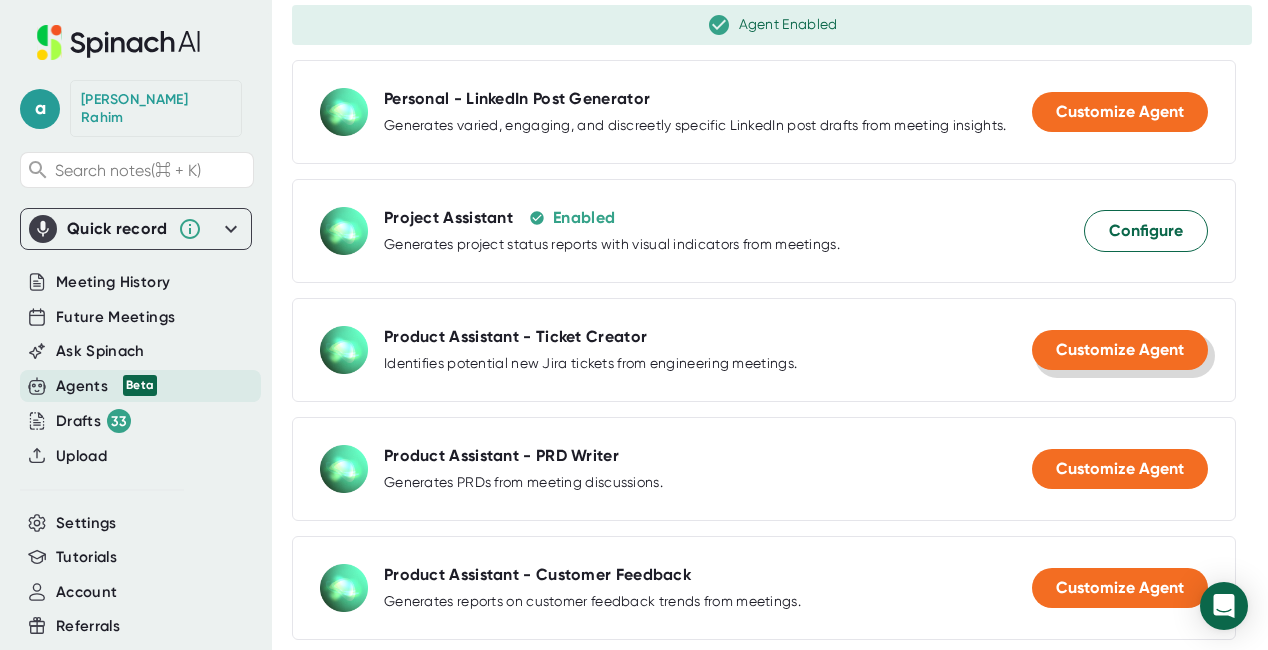 click on "Customize Agent" at bounding box center (1120, 349) 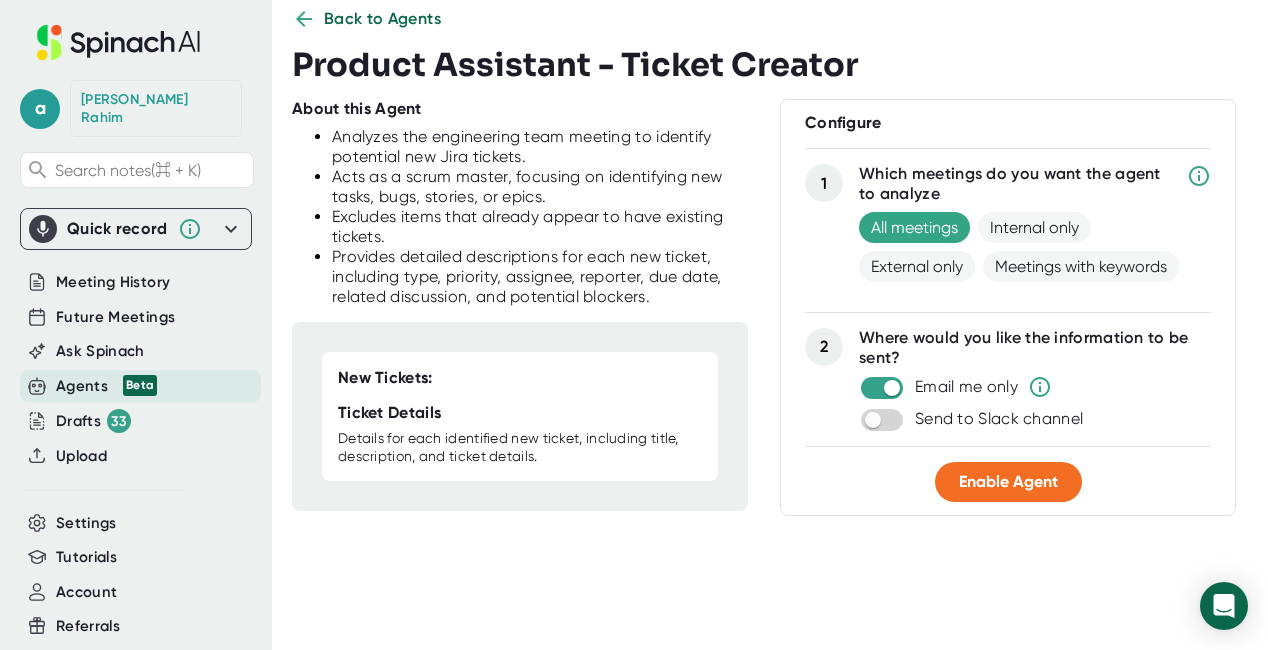 scroll, scrollTop: 40, scrollLeft: 0, axis: vertical 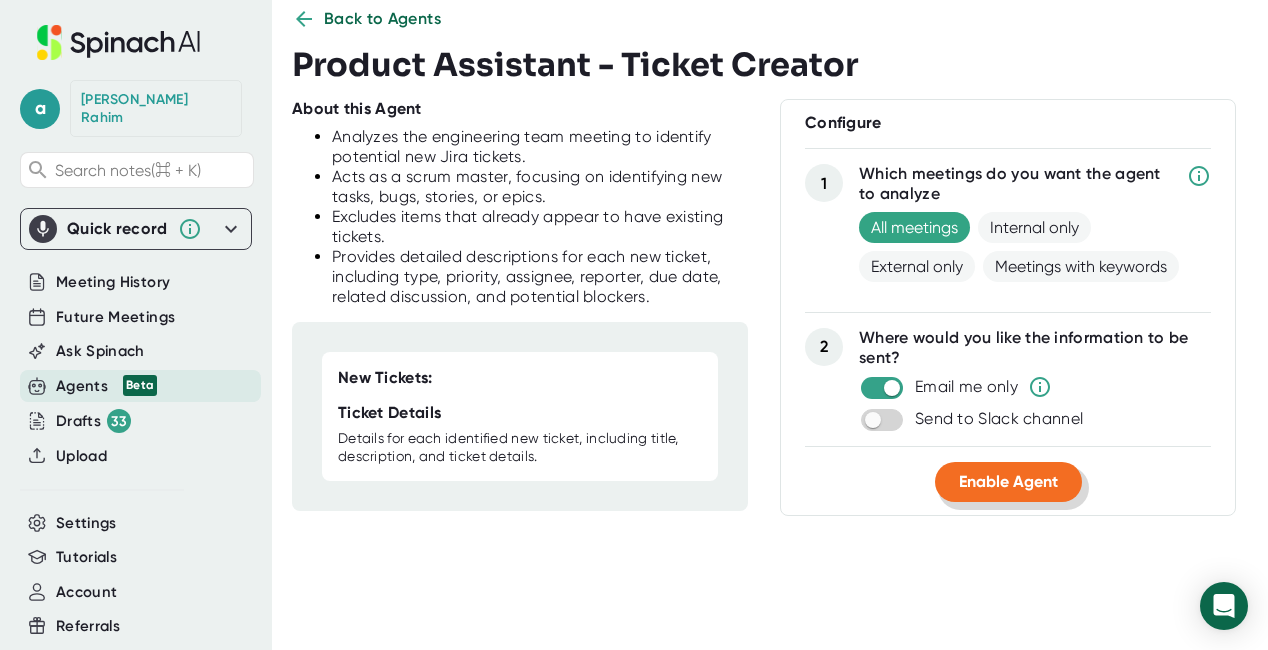 click on "Enable Agent" at bounding box center [1008, 481] 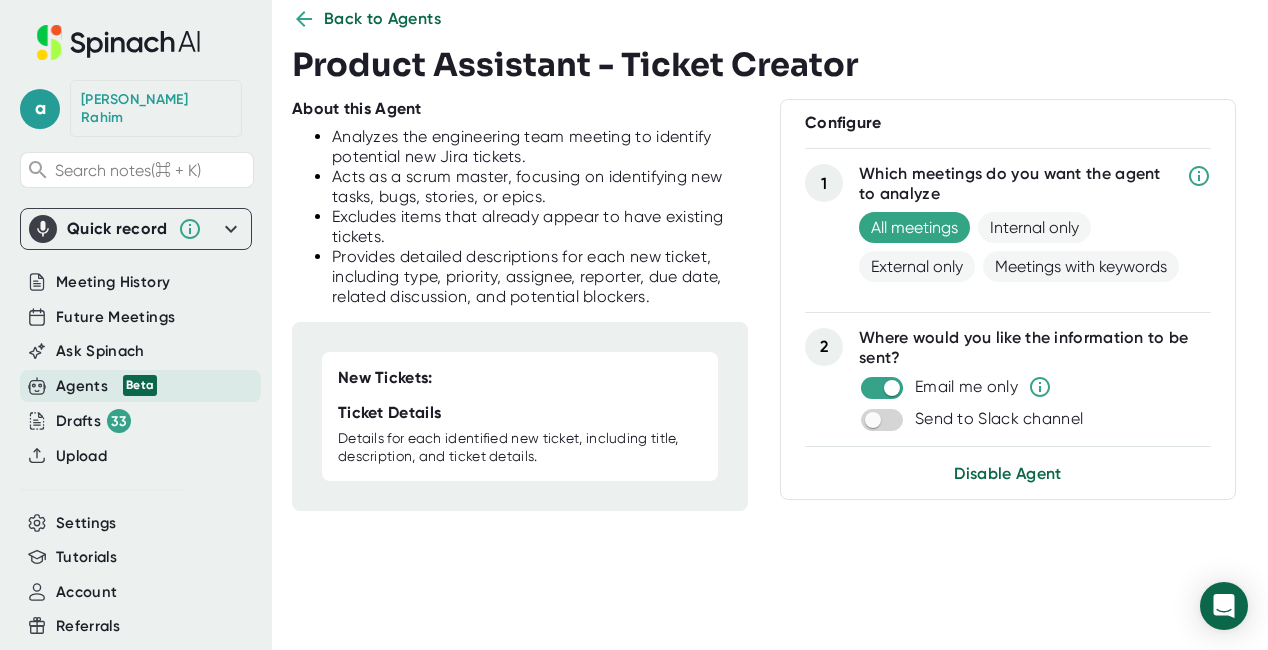 click 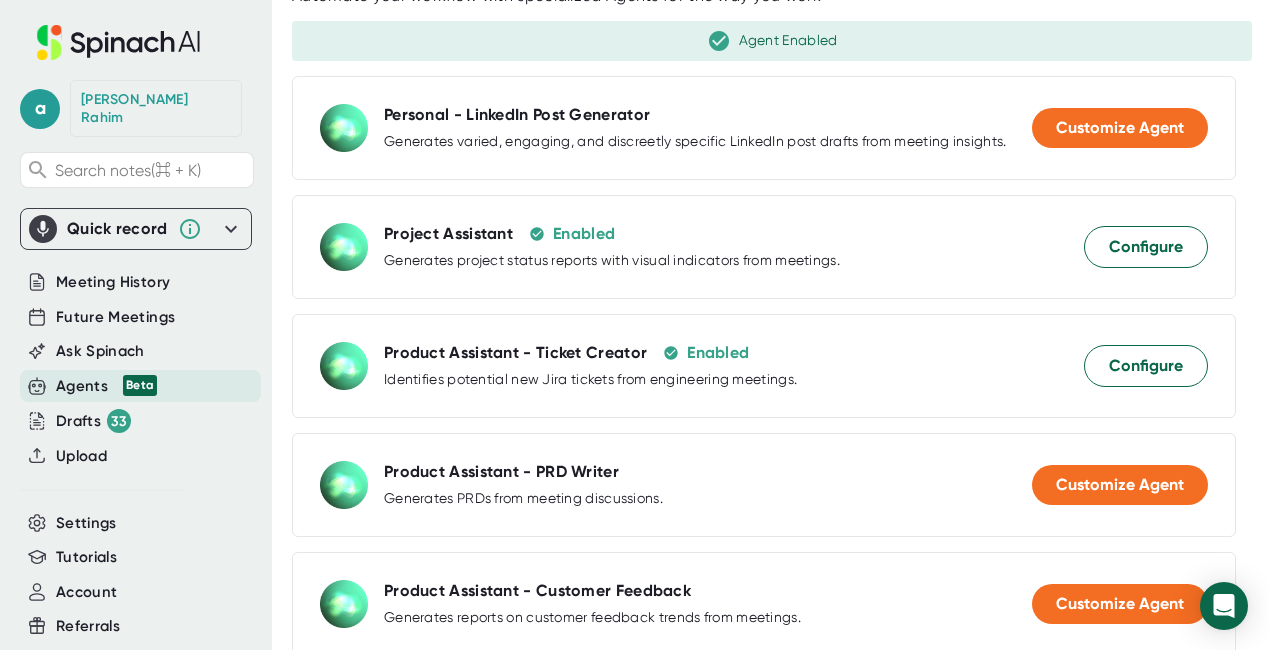 scroll, scrollTop: 540, scrollLeft: 0, axis: vertical 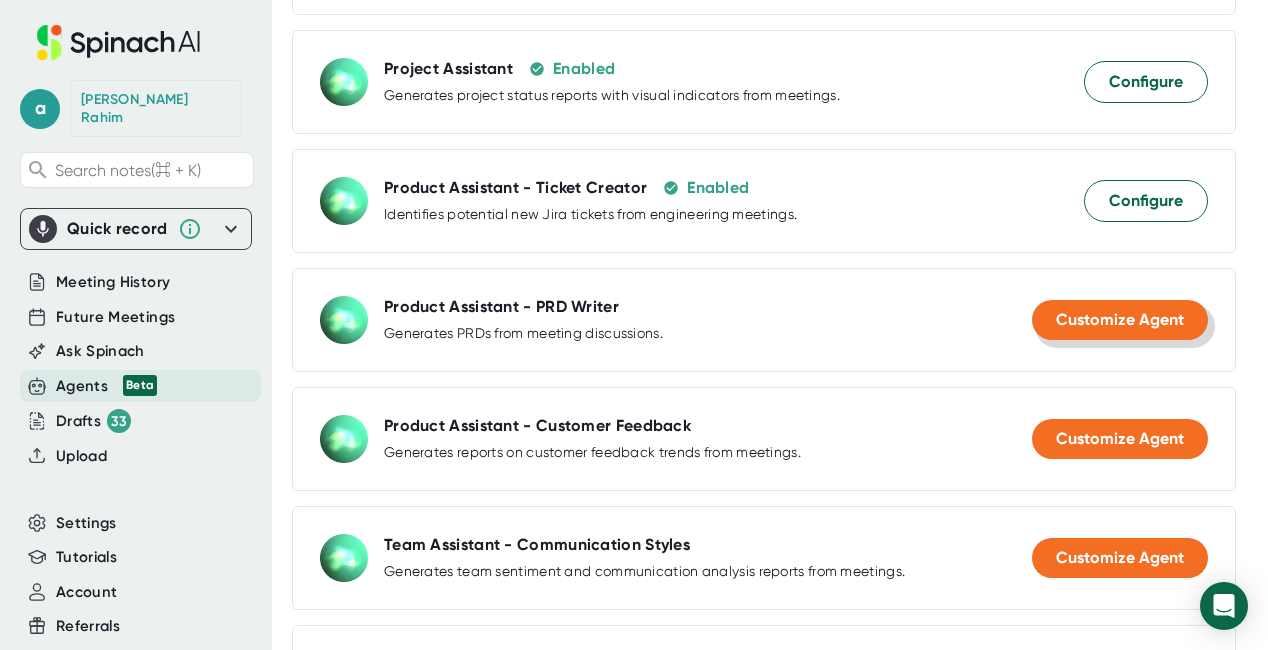 click on "Customize Agent" at bounding box center (1120, 319) 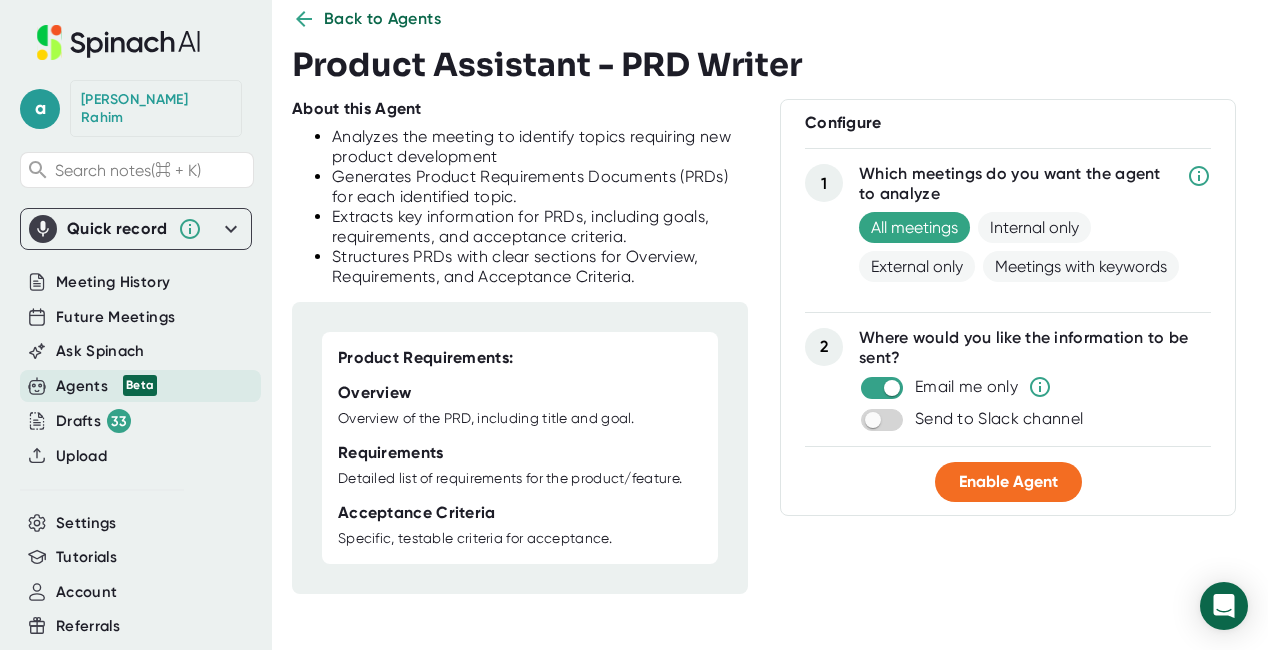 scroll, scrollTop: 40, scrollLeft: 0, axis: vertical 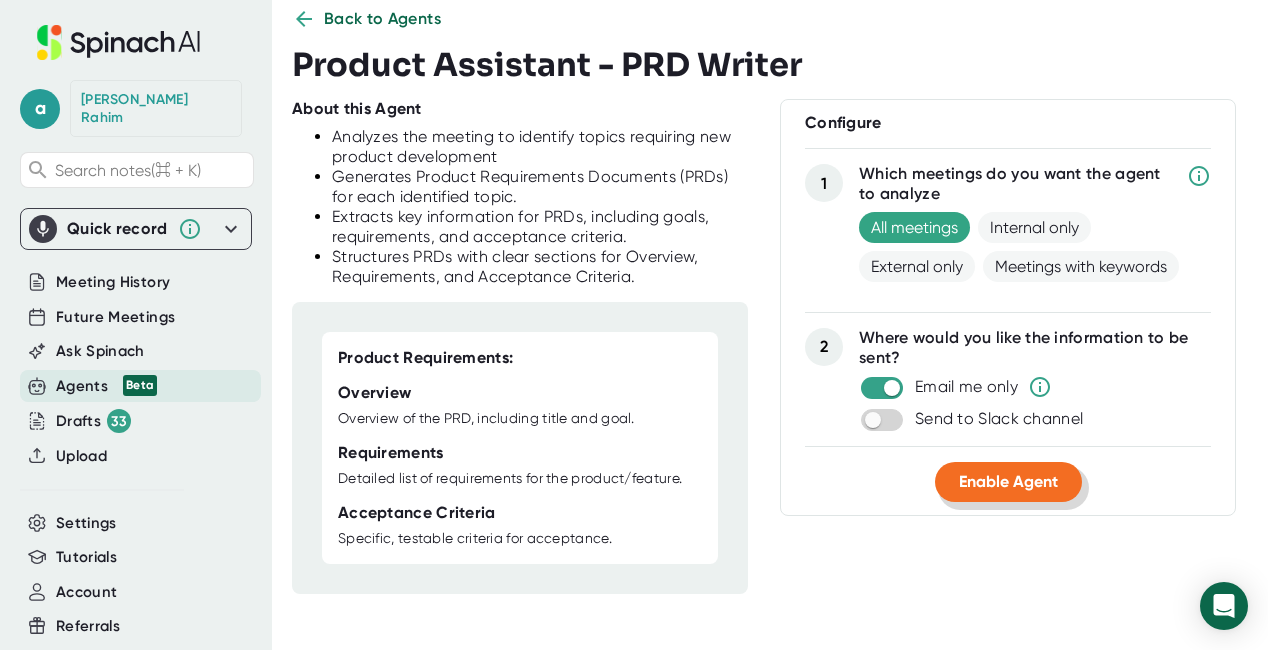 click on "Enable Agent" at bounding box center (1008, 481) 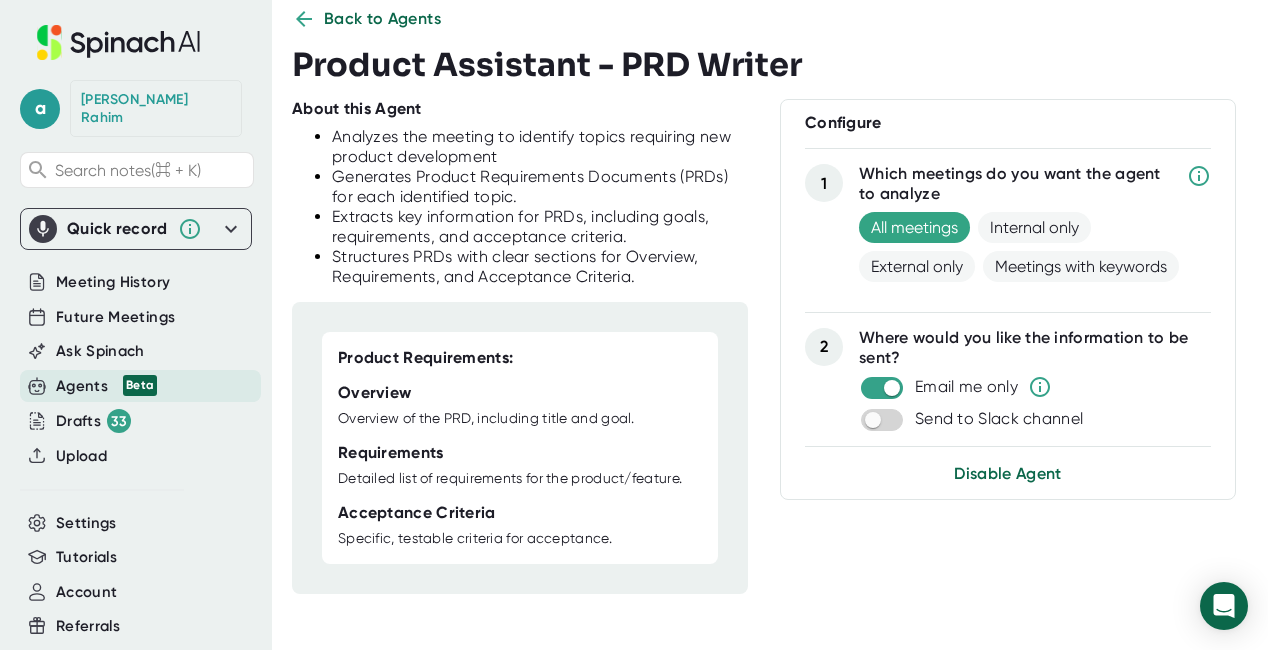 click 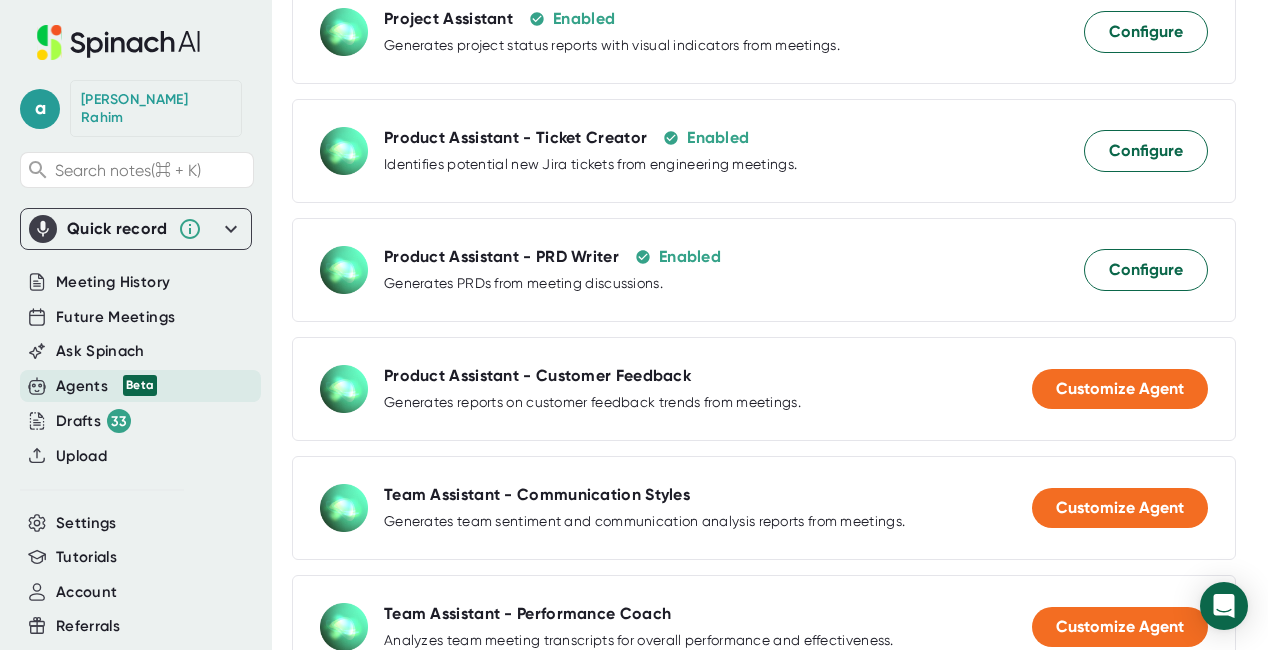 scroll, scrollTop: 606, scrollLeft: 0, axis: vertical 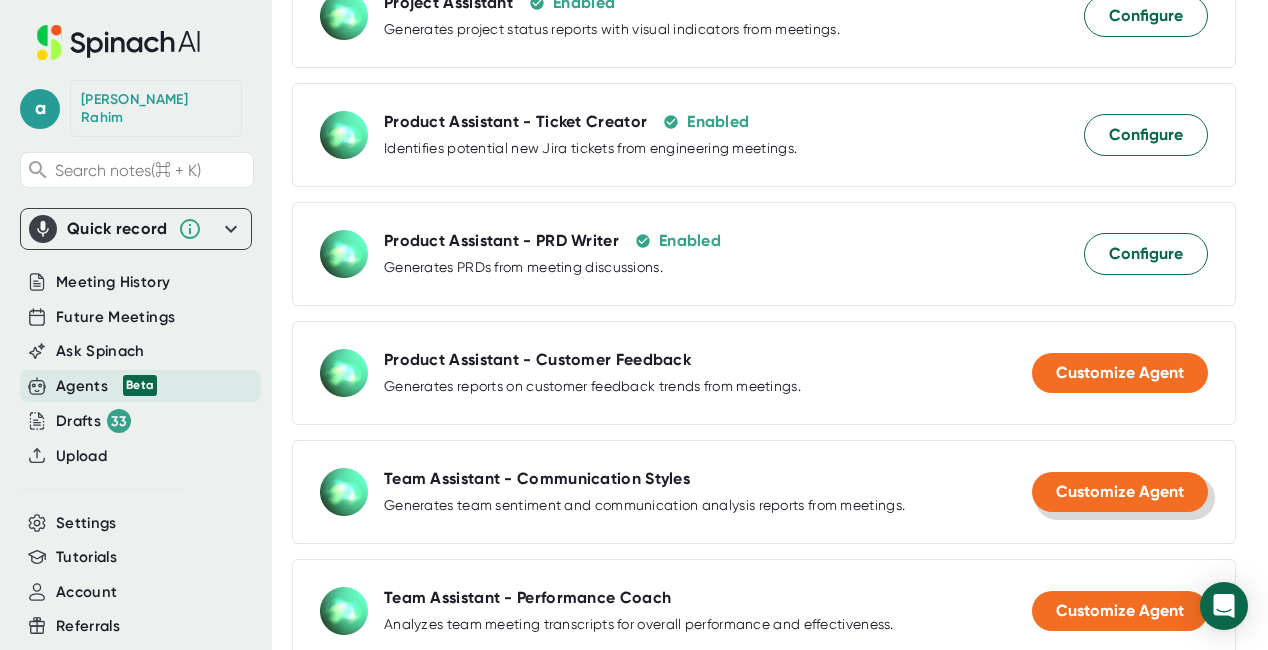 click on "Customize Agent" at bounding box center [1120, 491] 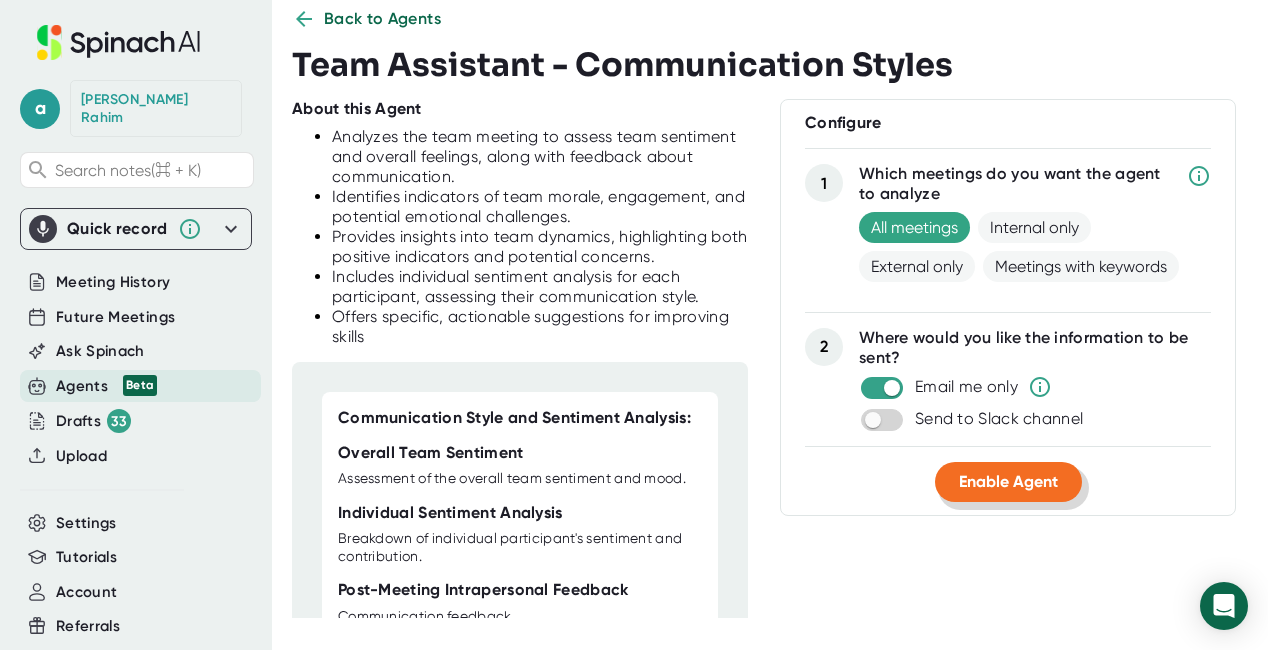 click on "Enable Agent" at bounding box center (1008, 481) 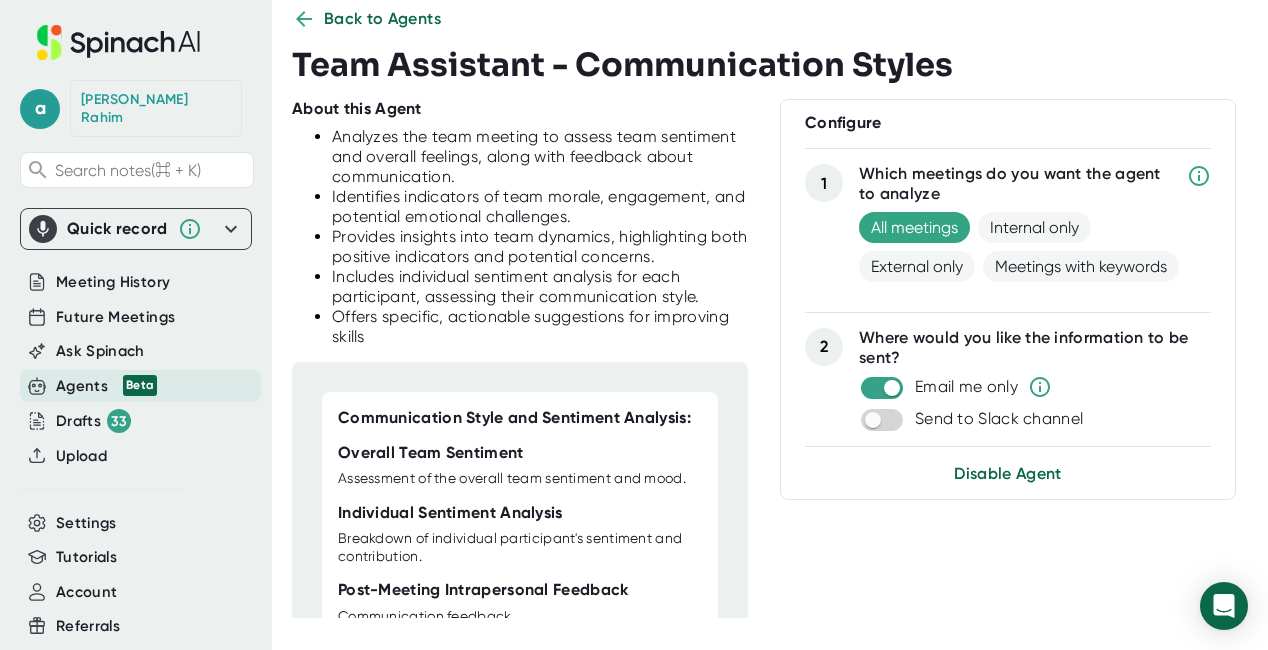 click 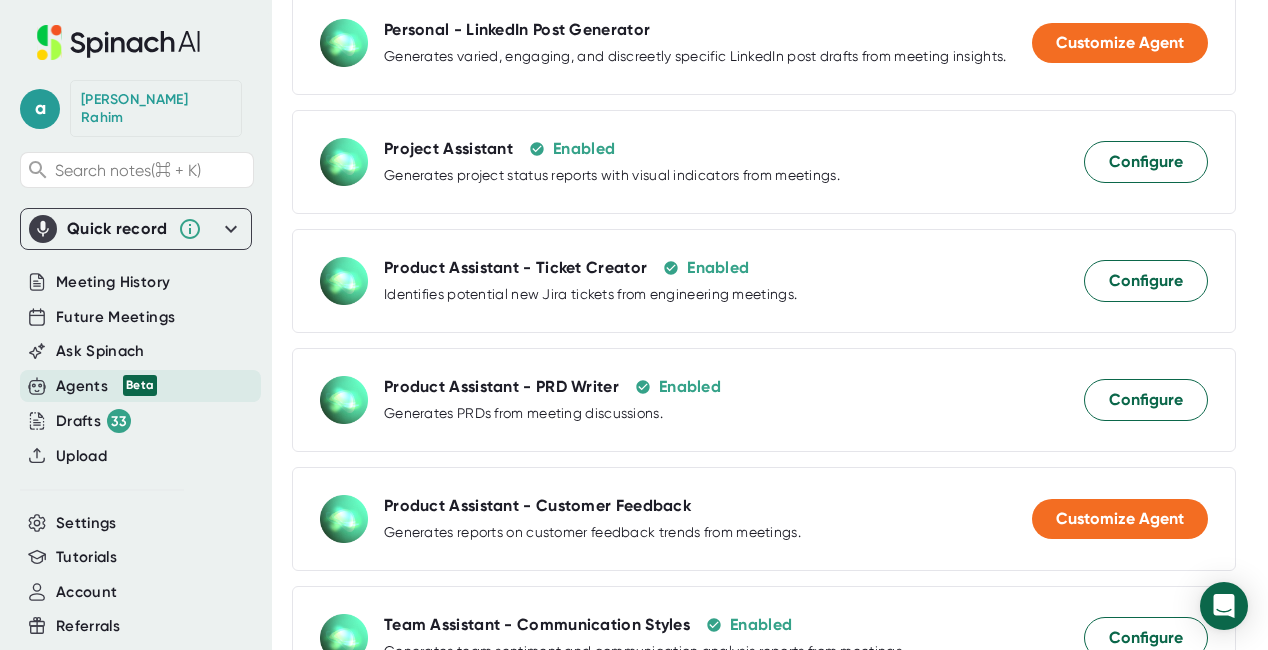 scroll, scrollTop: 520, scrollLeft: 0, axis: vertical 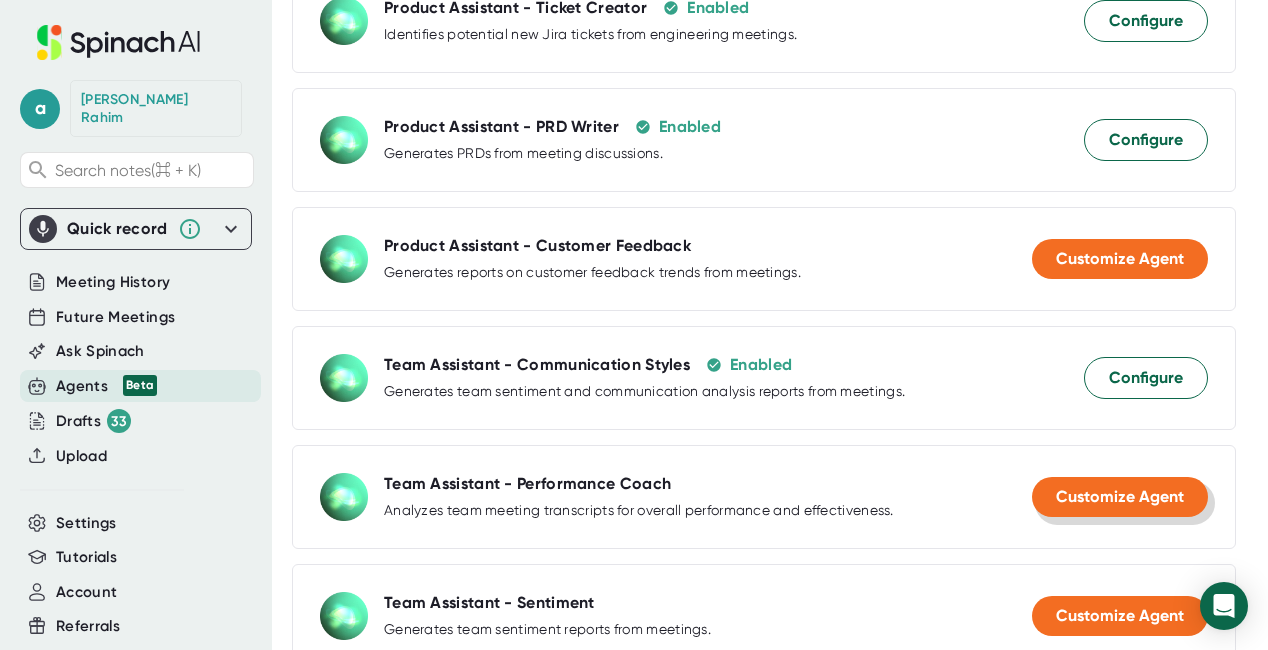 click on "Customize Agent" at bounding box center [1120, 496] 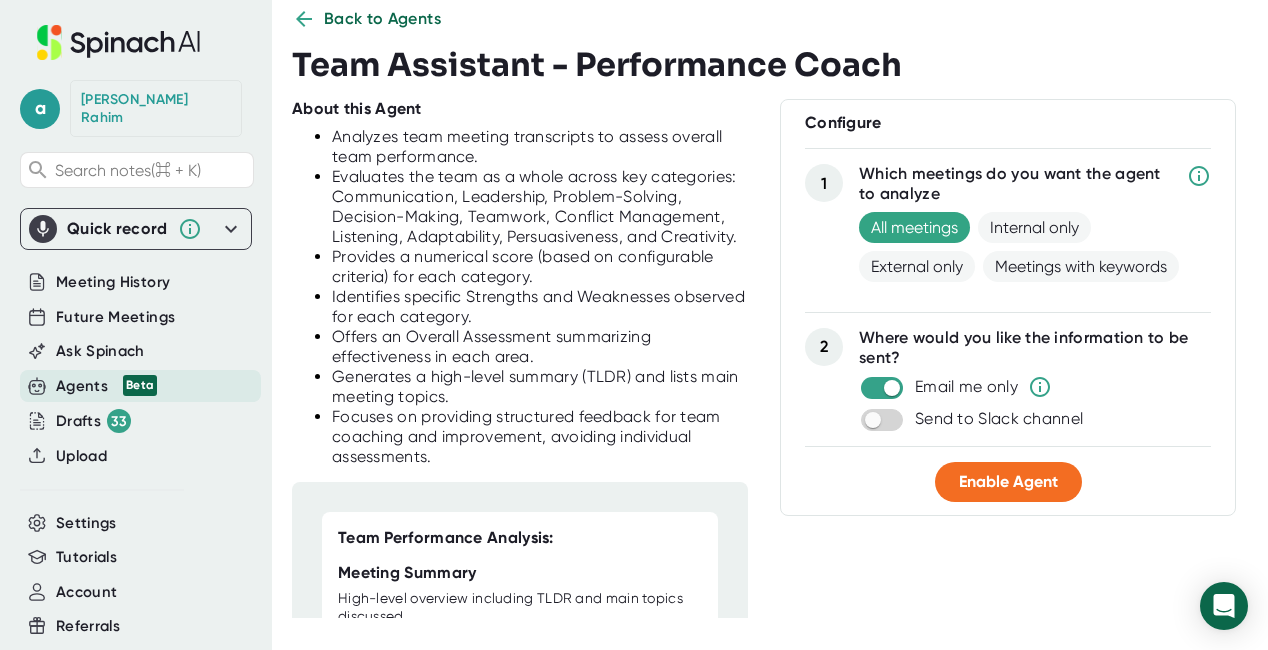 scroll, scrollTop: 40, scrollLeft: 0, axis: vertical 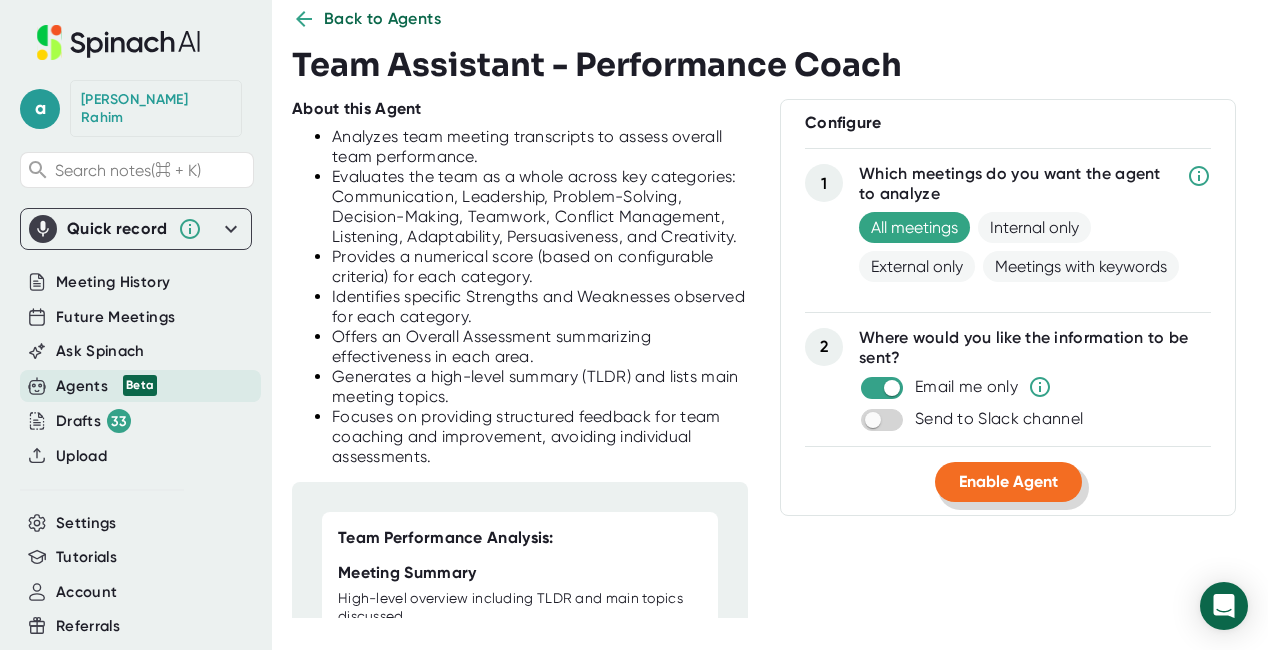 click on "Enable Agent" at bounding box center [1008, 481] 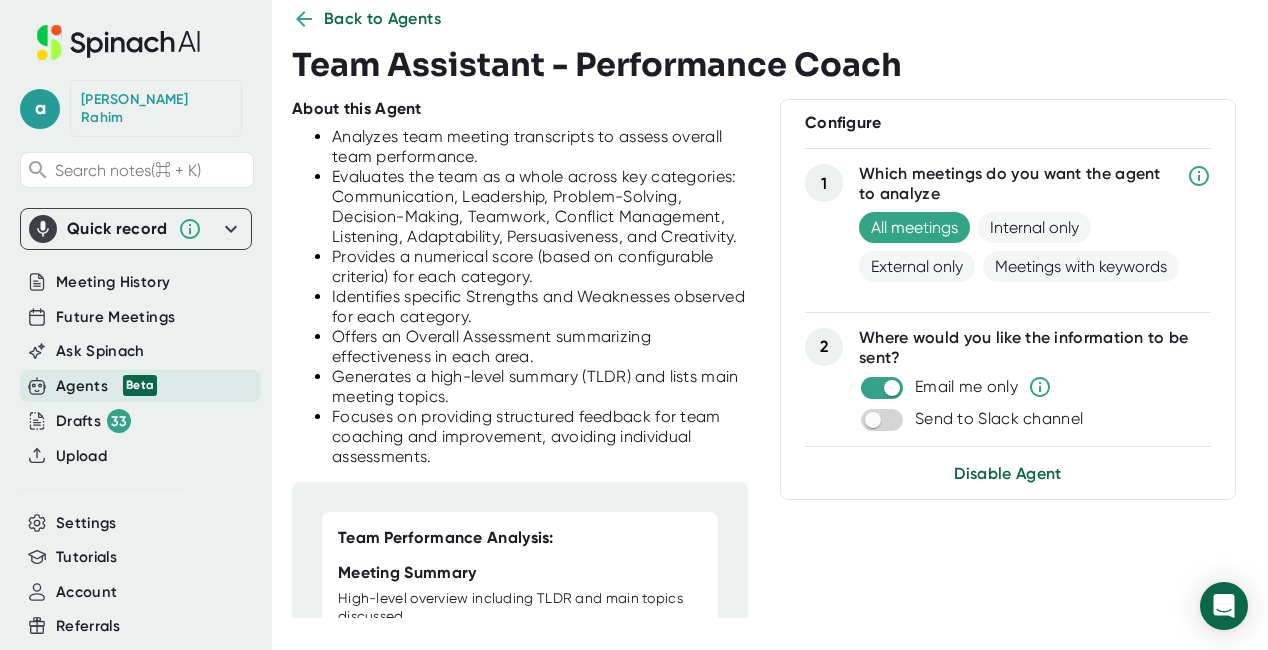 click 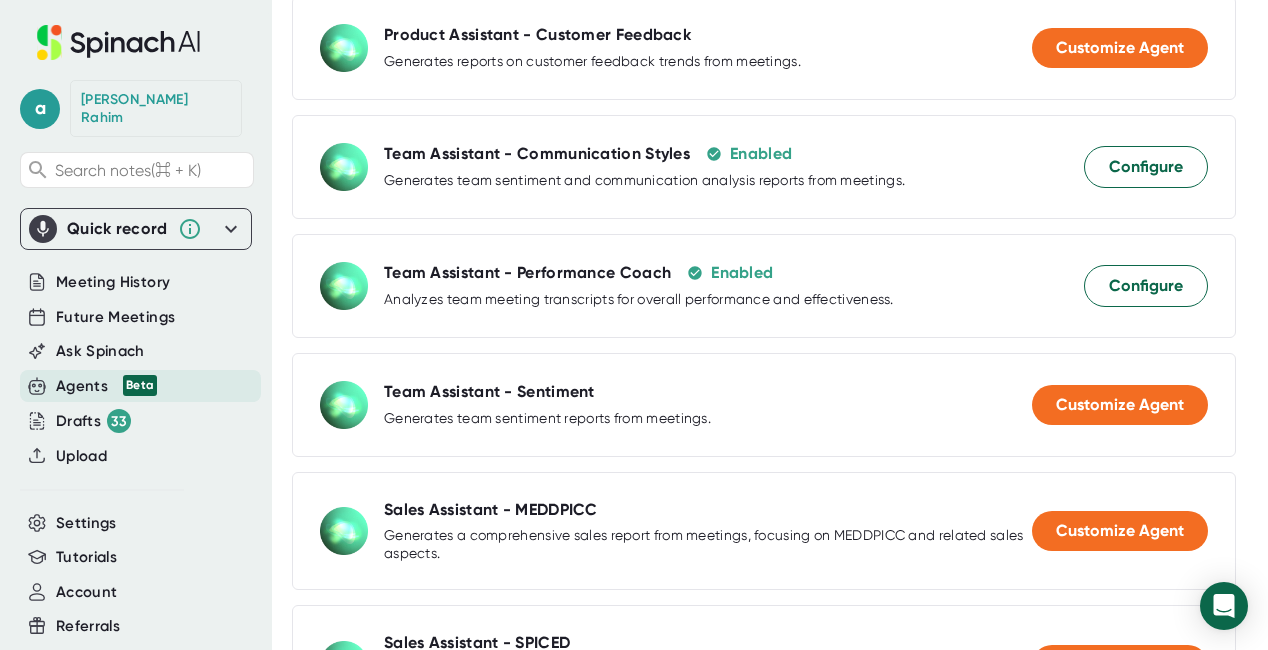 scroll, scrollTop: 1073, scrollLeft: 0, axis: vertical 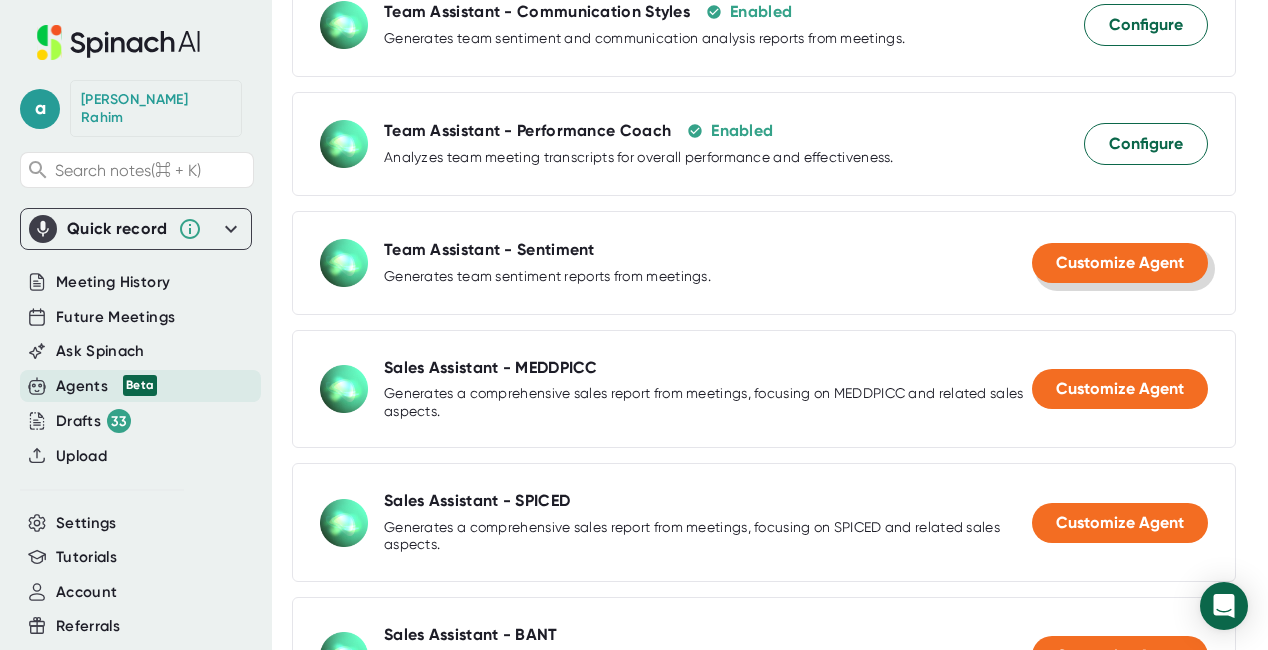 click on "Customize Agent" at bounding box center (1120, 263) 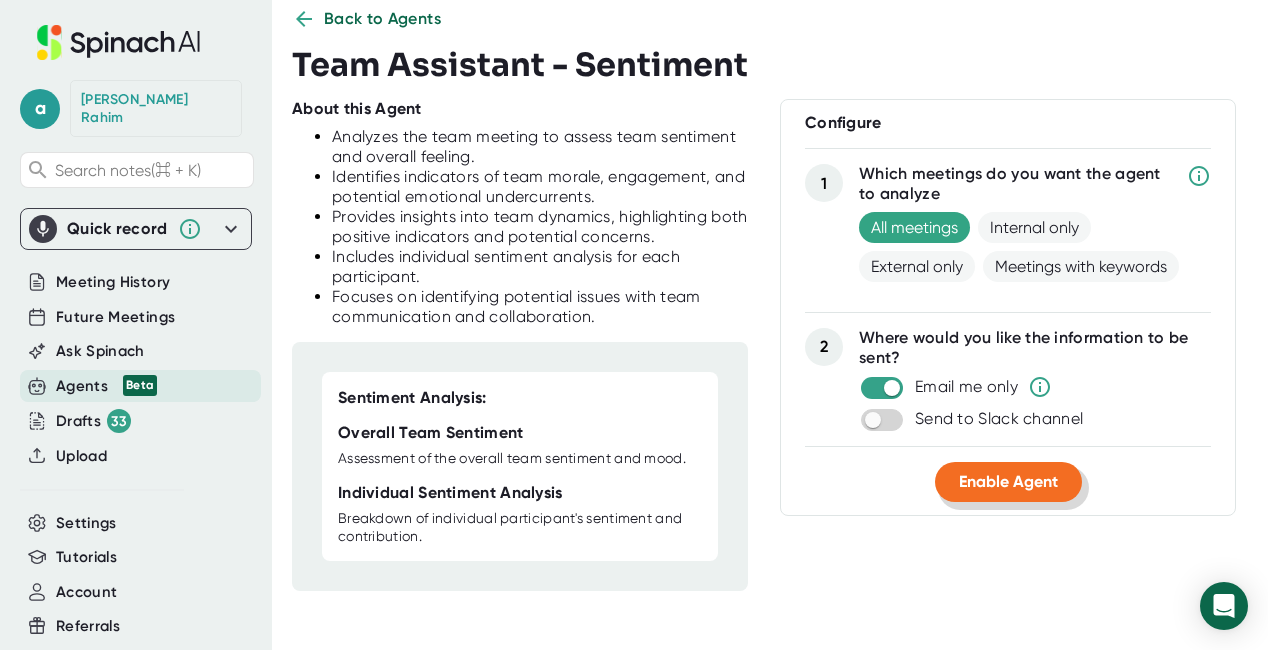 click on "Enable Agent" at bounding box center (1008, 481) 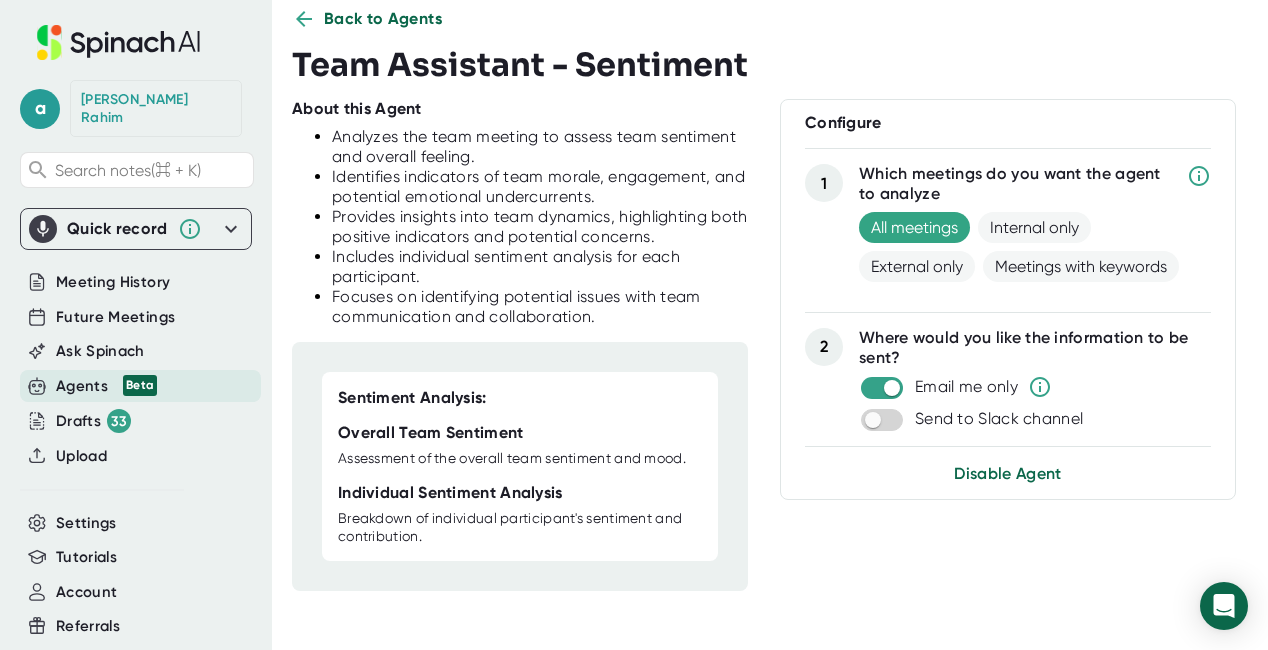 click on "Back to Agents" at bounding box center (383, 19) 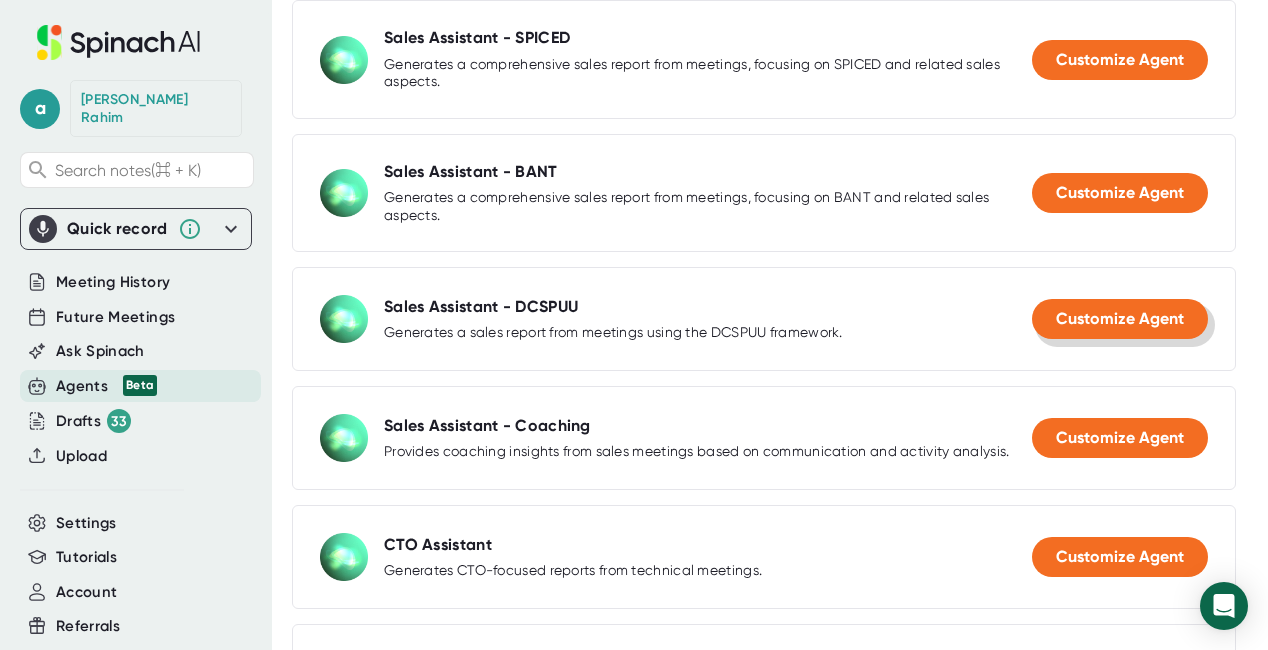 scroll, scrollTop: 1702, scrollLeft: 0, axis: vertical 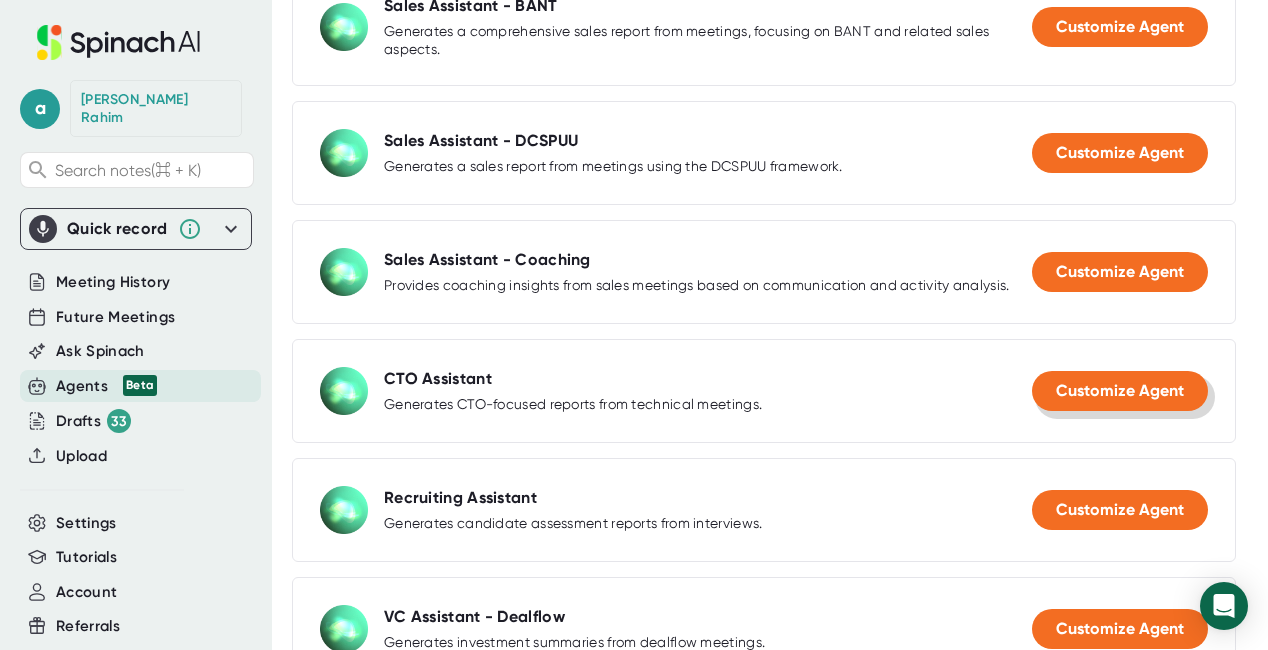 click on "Customize Agent" at bounding box center (1120, 390) 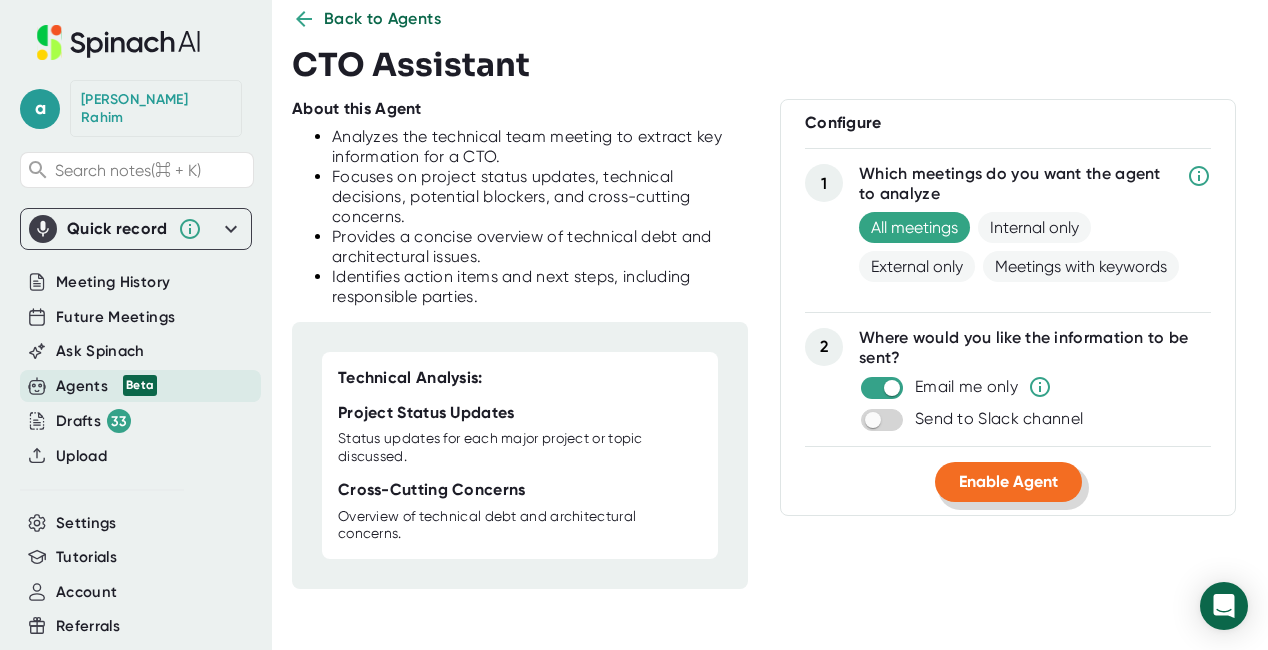 click on "Enable Agent" at bounding box center (1008, 482) 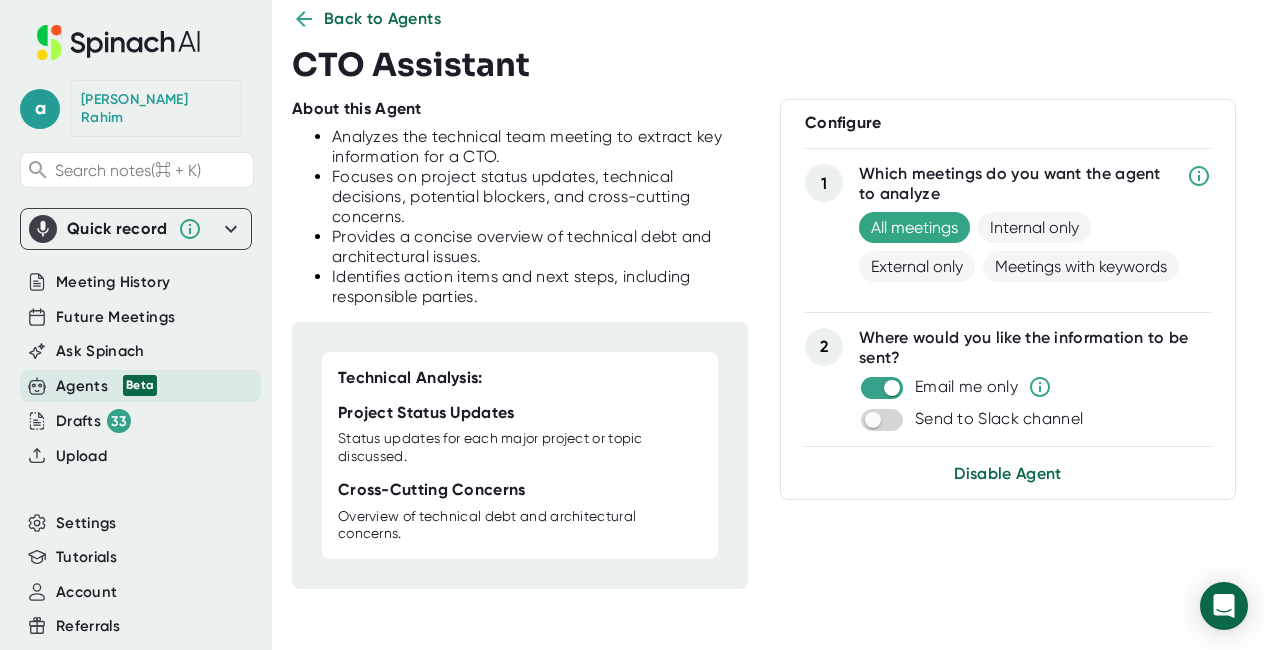 click 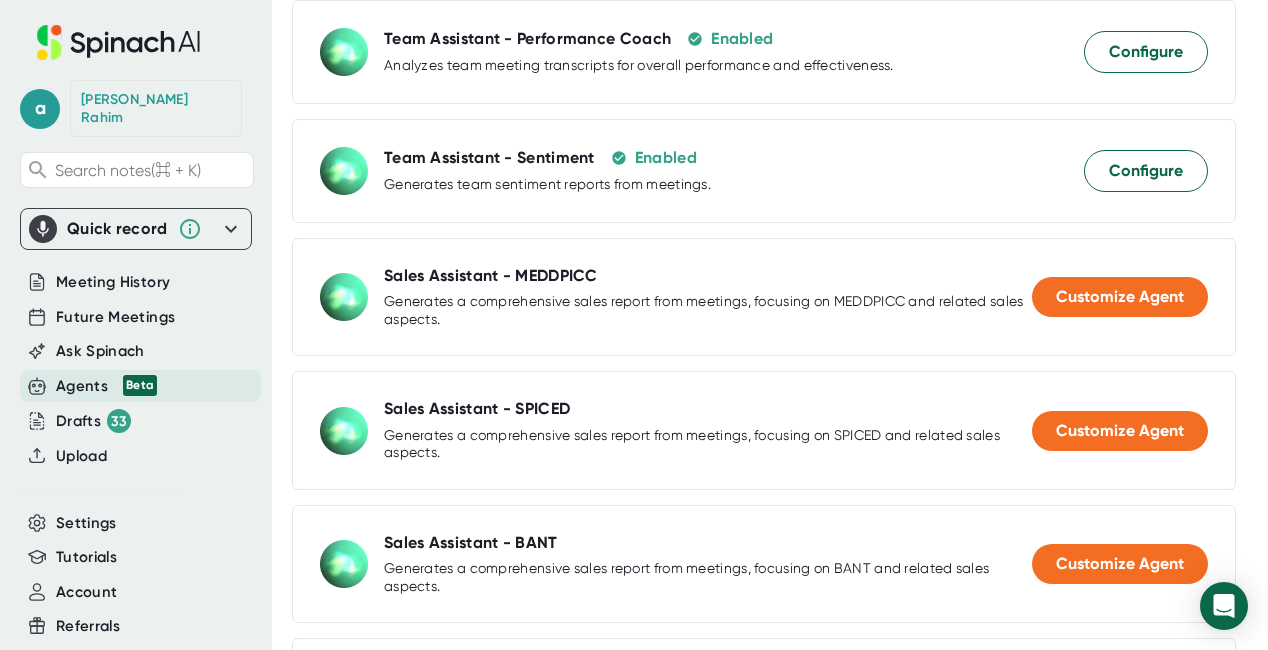 scroll, scrollTop: 819, scrollLeft: 0, axis: vertical 